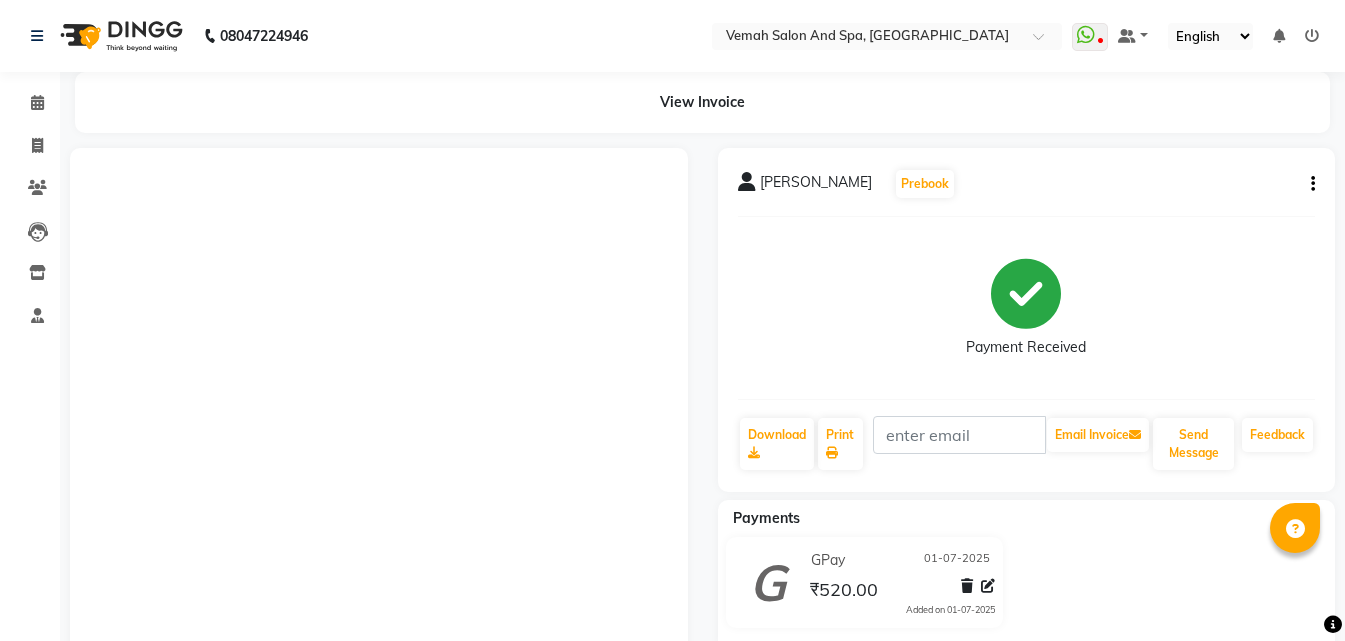 scroll, scrollTop: 151, scrollLeft: 0, axis: vertical 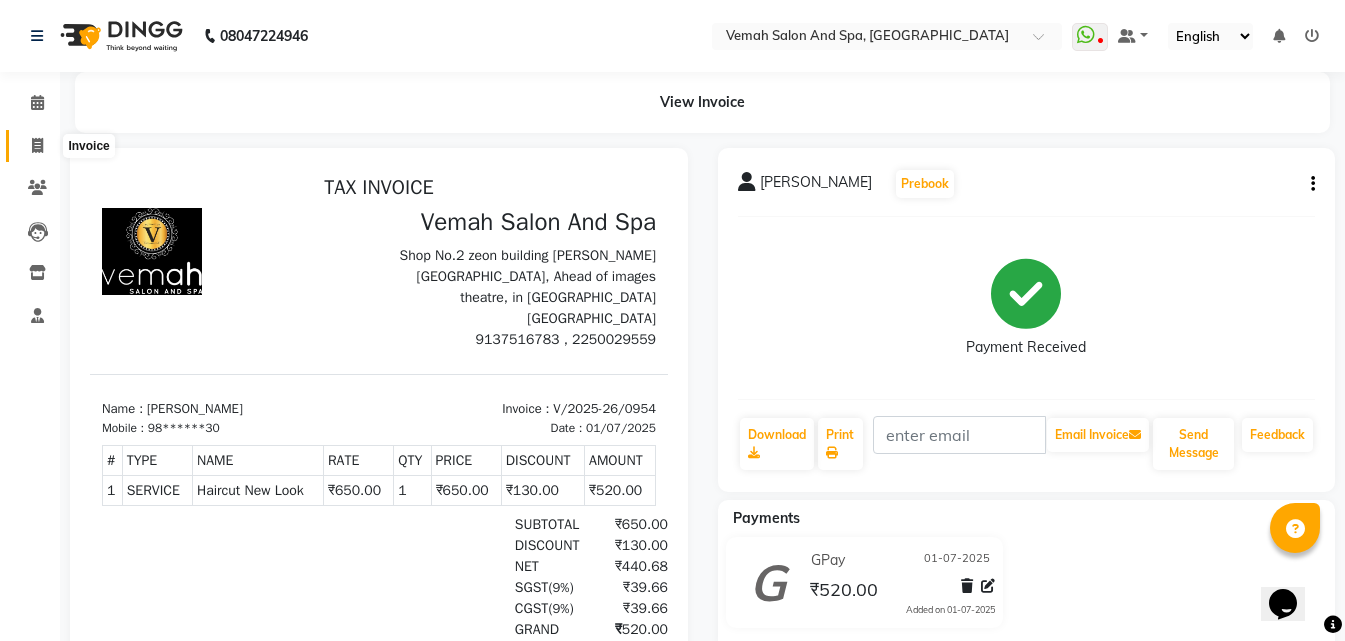 click 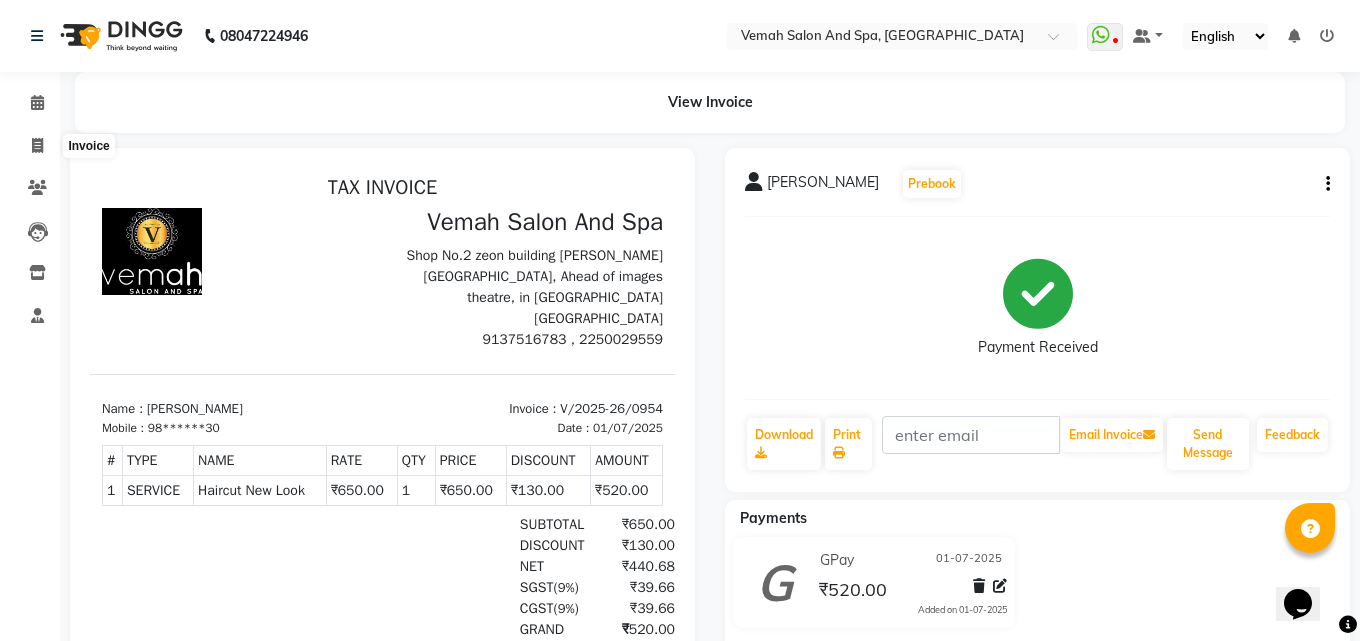 select on "service" 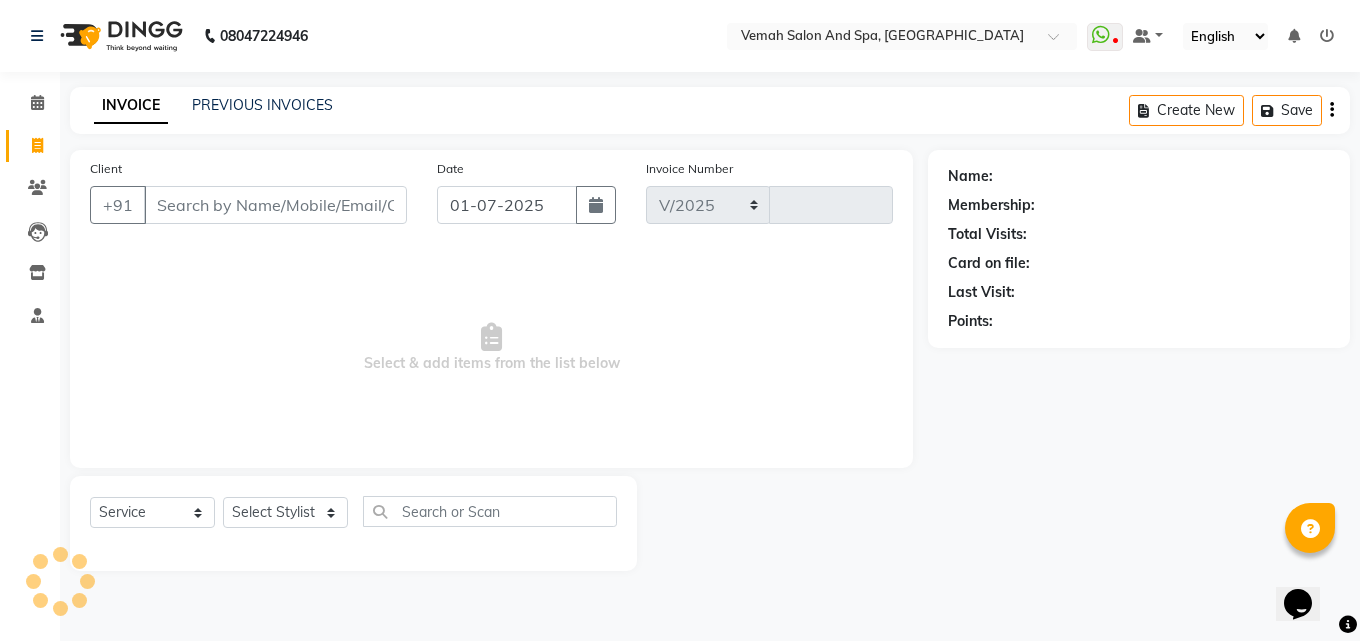select on "7315" 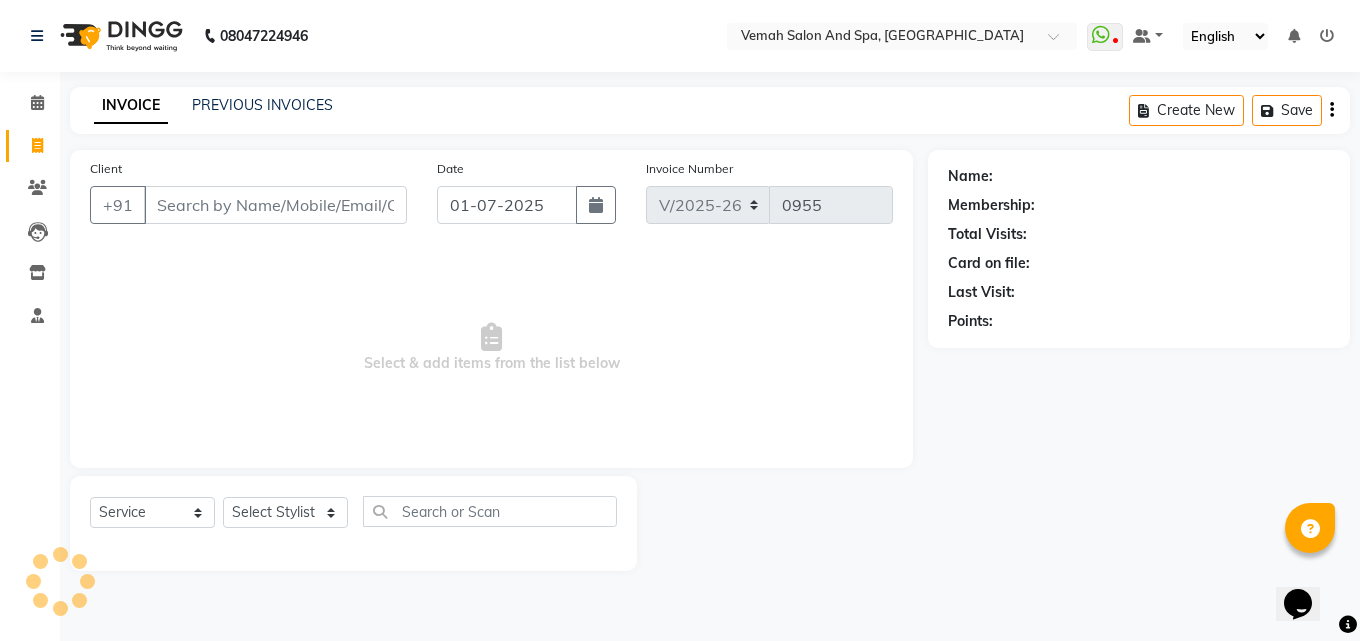 click on "Client" at bounding box center [275, 205] 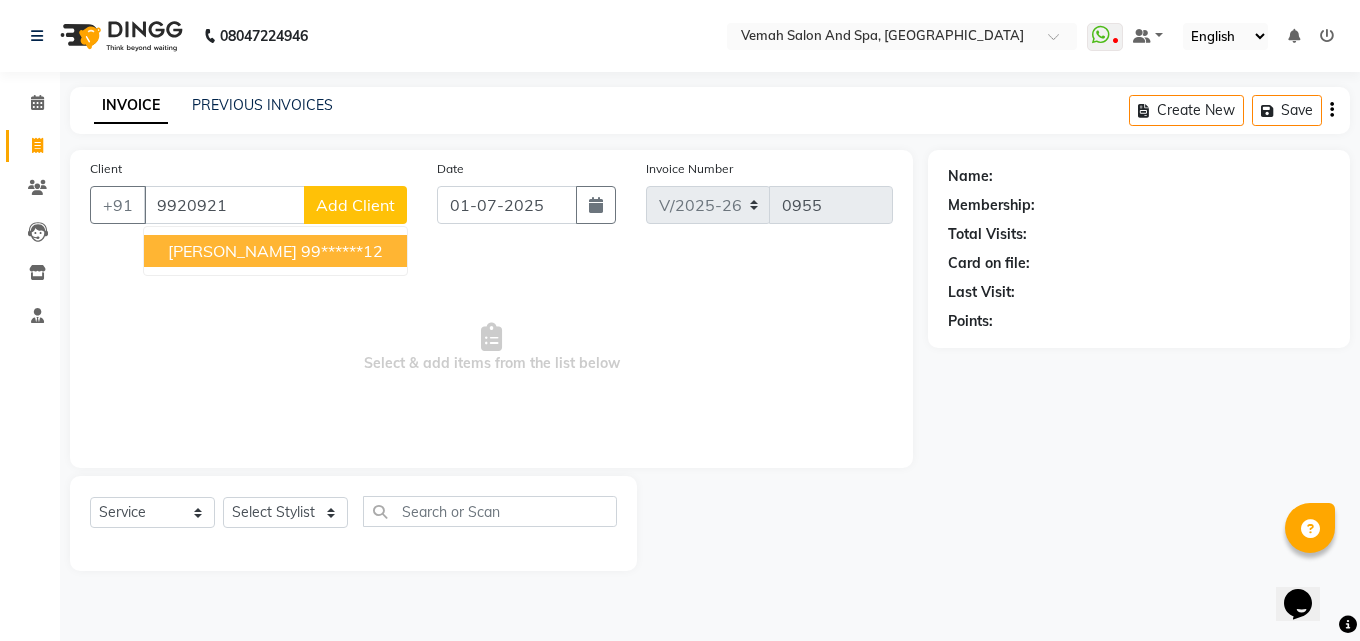 click on "[PERSON_NAME]" at bounding box center [232, 251] 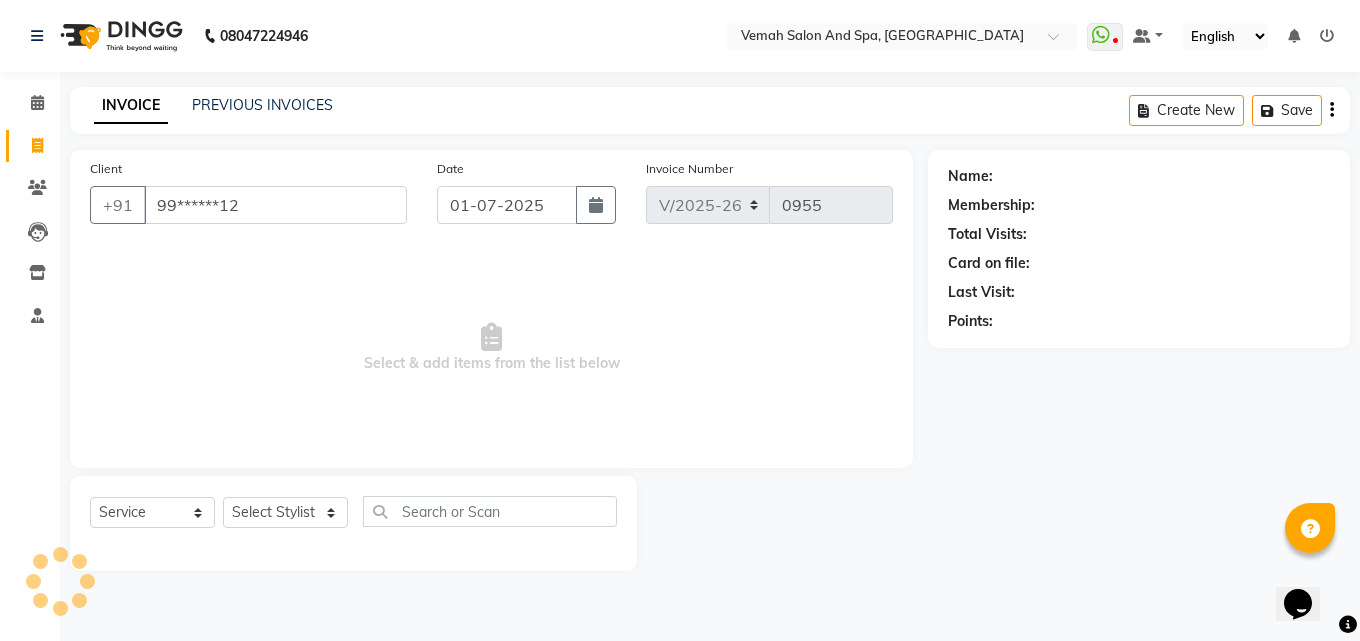 type on "99******12" 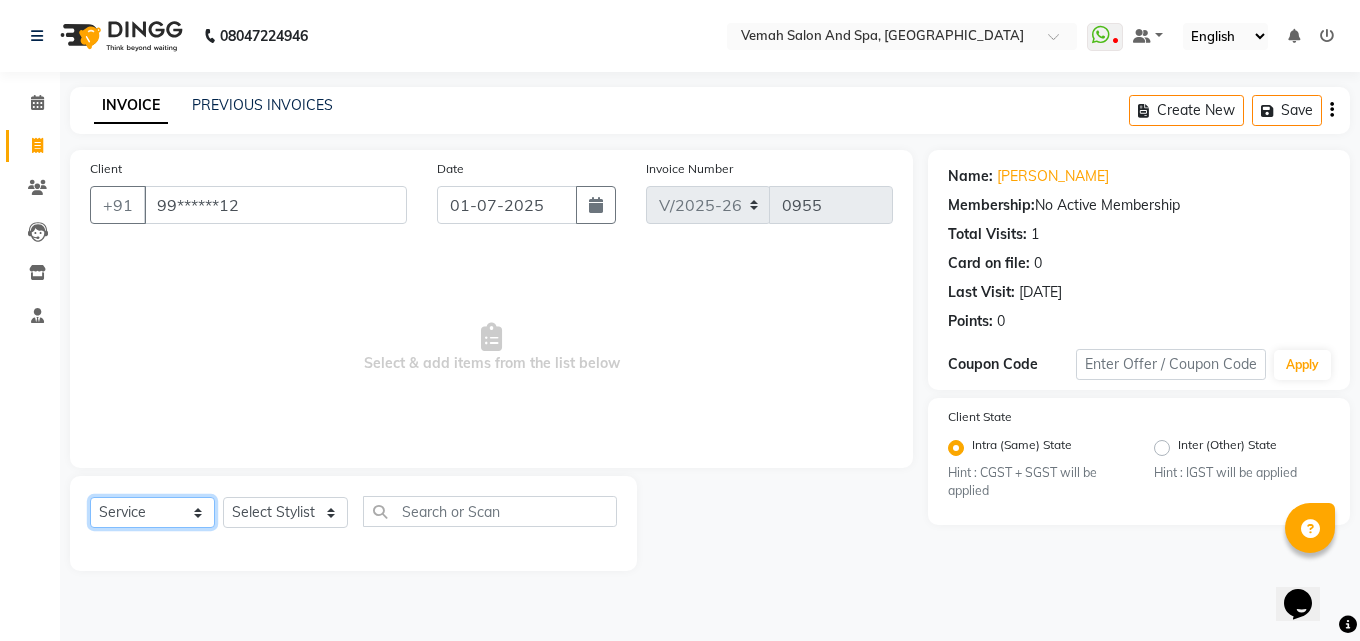 click on "Select  Service  Product  Membership  Package Voucher Prepaid Gift Card" 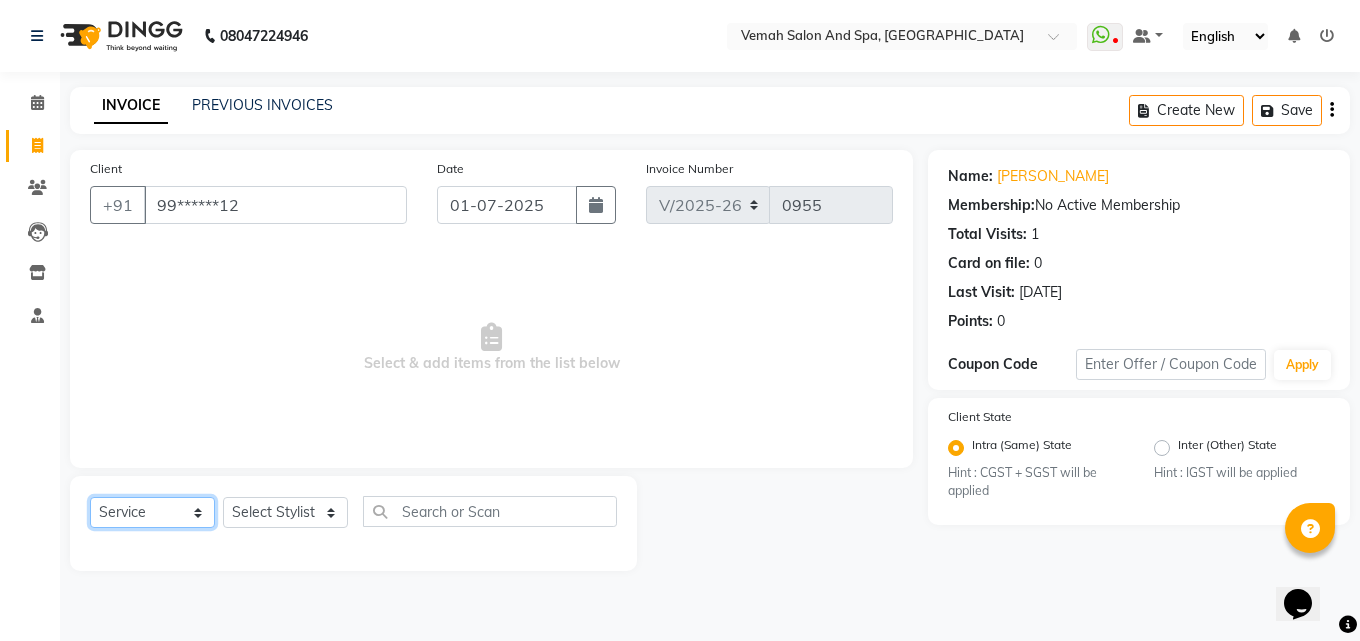 select on "membership" 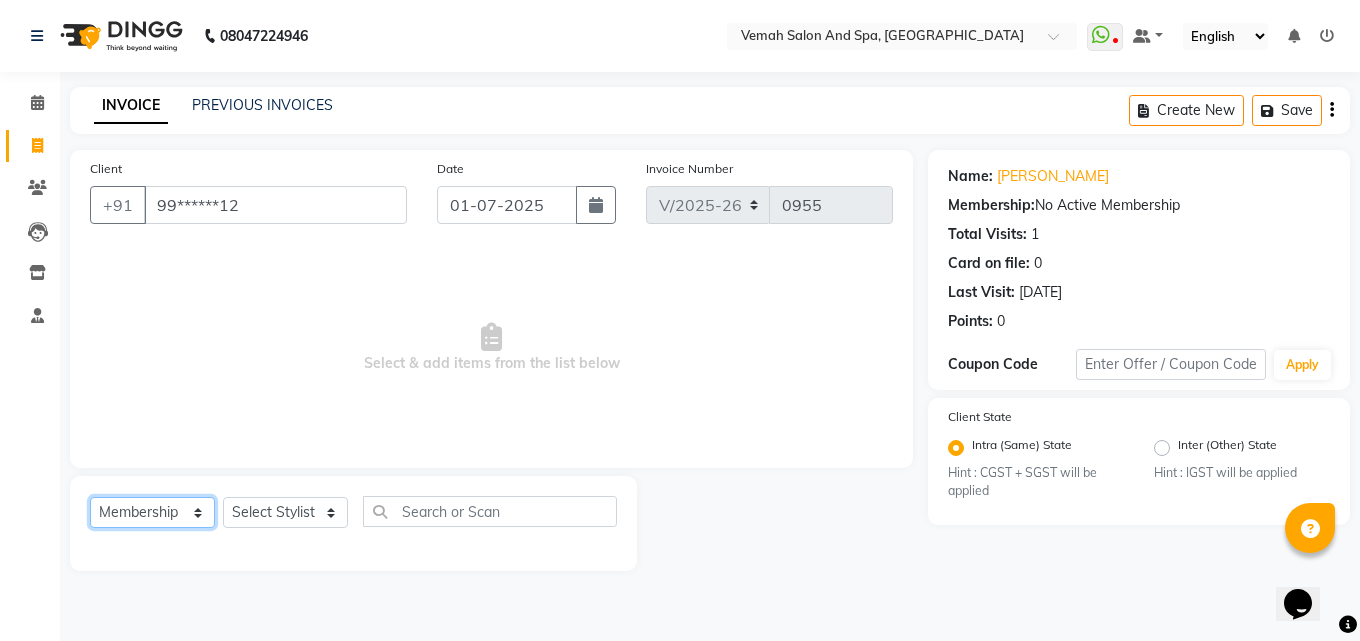 click on "Select  Service  Product  Membership  Package Voucher Prepaid Gift Card" 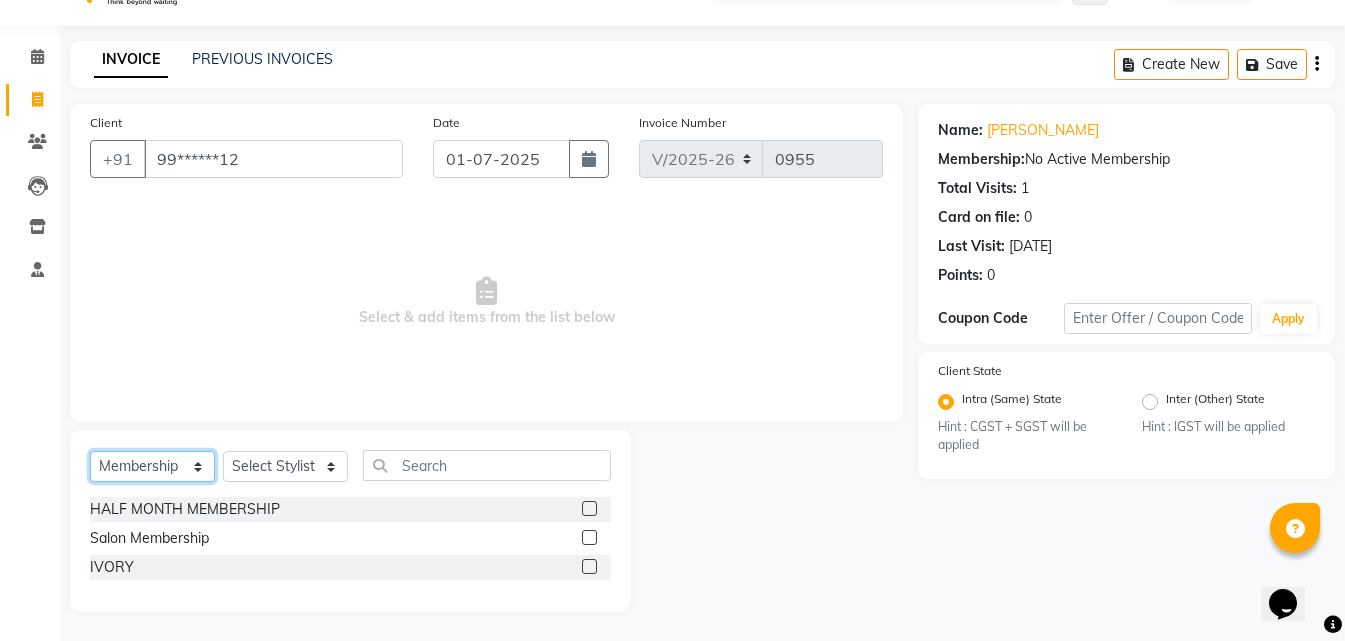 scroll, scrollTop: 47, scrollLeft: 0, axis: vertical 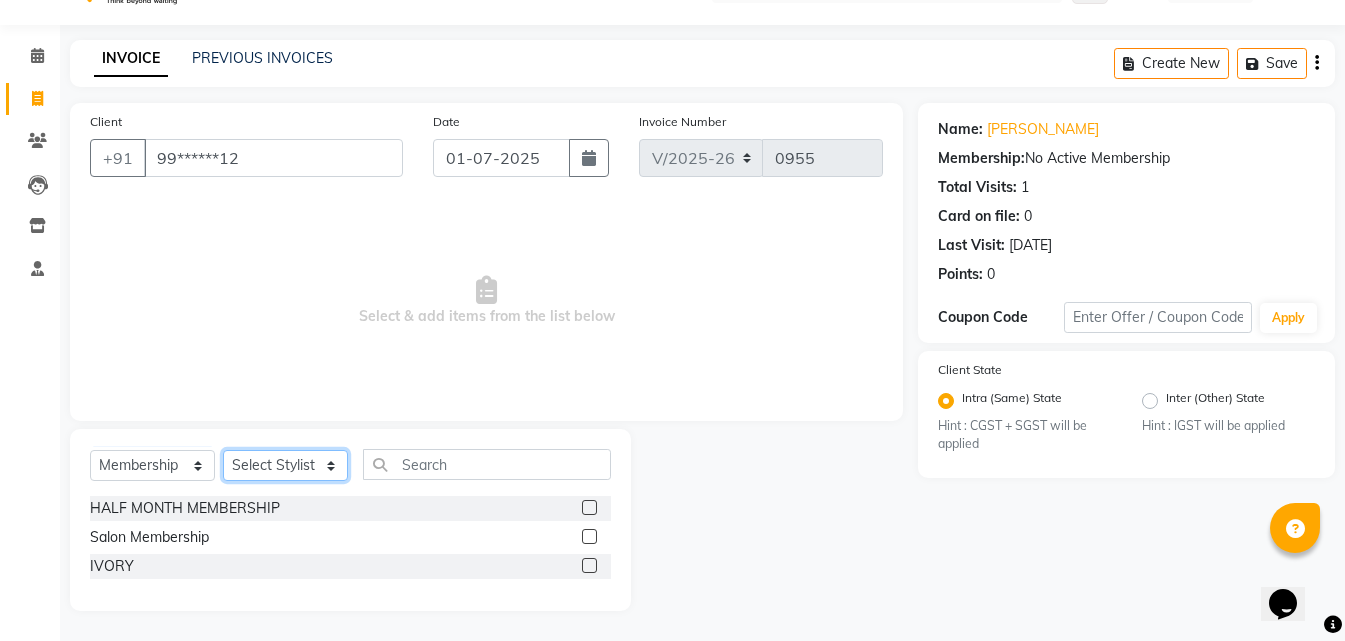 click on "Select Stylist Bhoomi Chahat [PERSON_NAME] Divya [PERSON_NAME] [PERSON_NAME] Salon Manager [PERSON_NAME]" 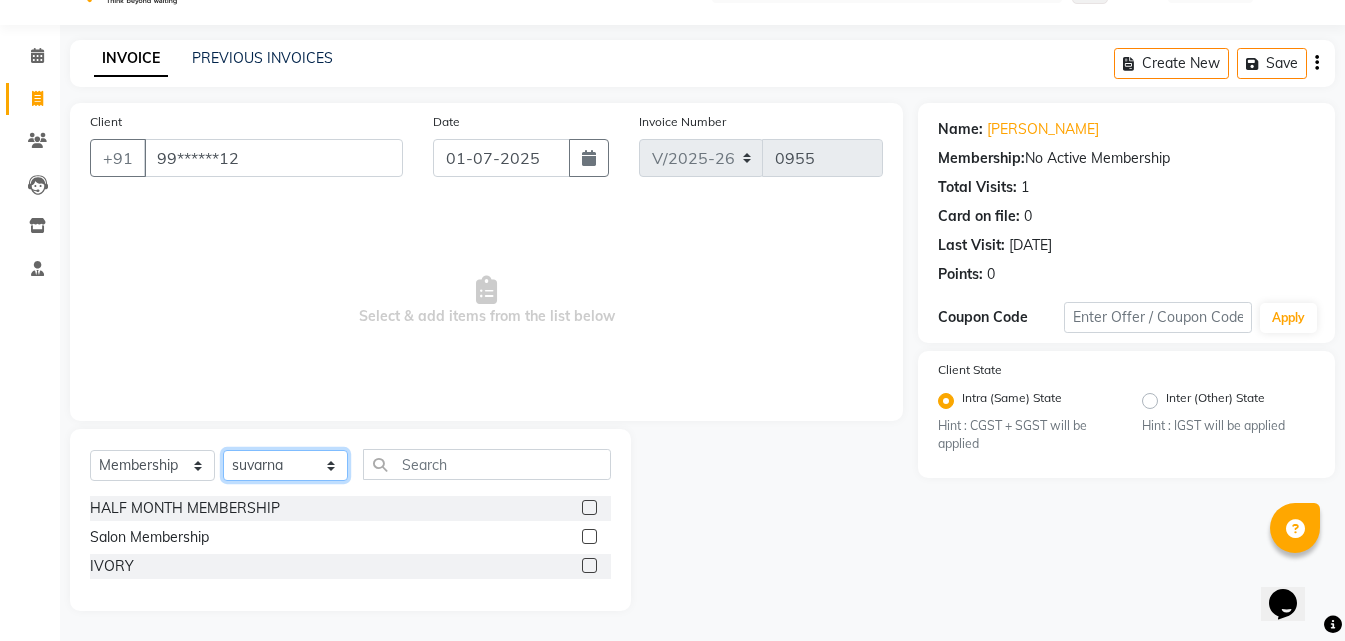click on "Select Stylist Bhoomi Chahat [PERSON_NAME] Divya [PERSON_NAME] [PERSON_NAME] Salon Manager [PERSON_NAME]" 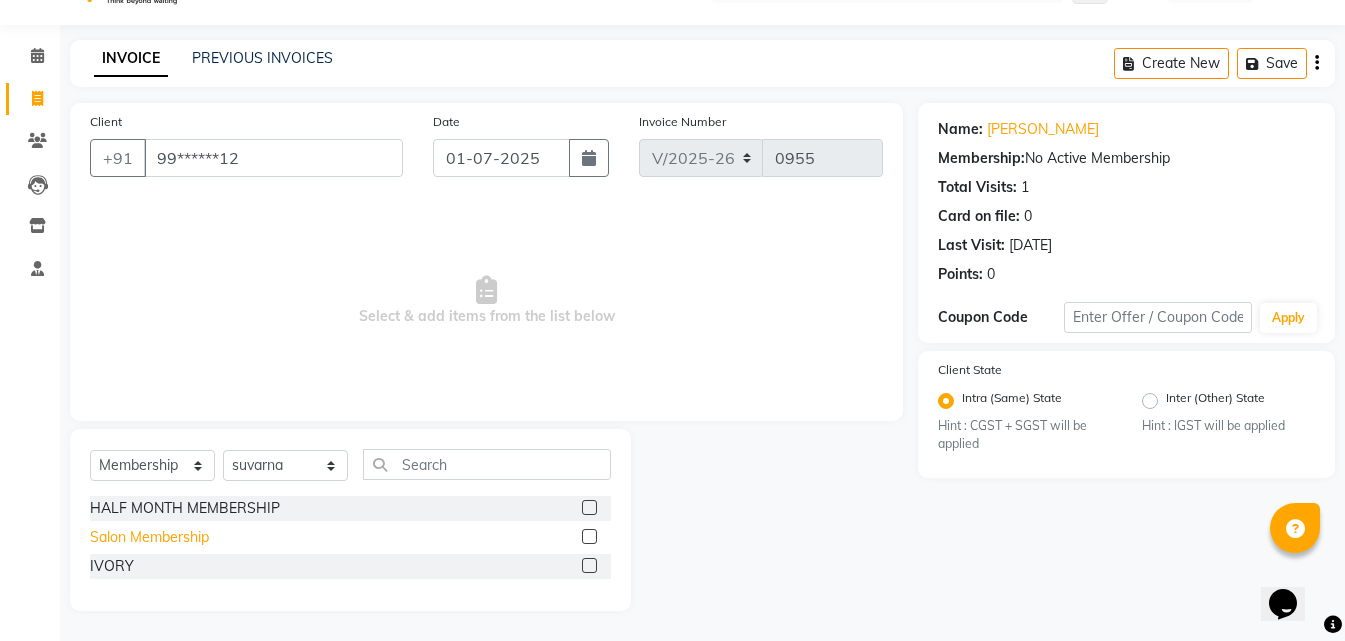 click on "Salon Membership" 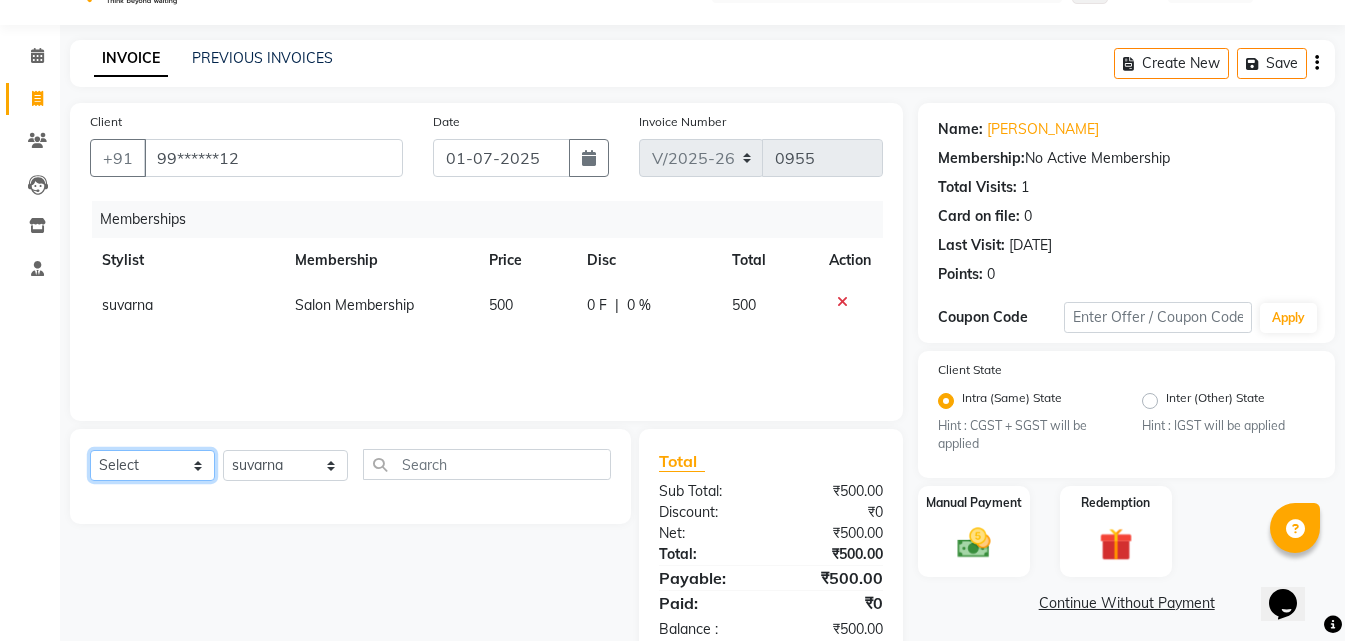 click on "Select  Service  Product  Package Voucher Prepaid Gift Card" 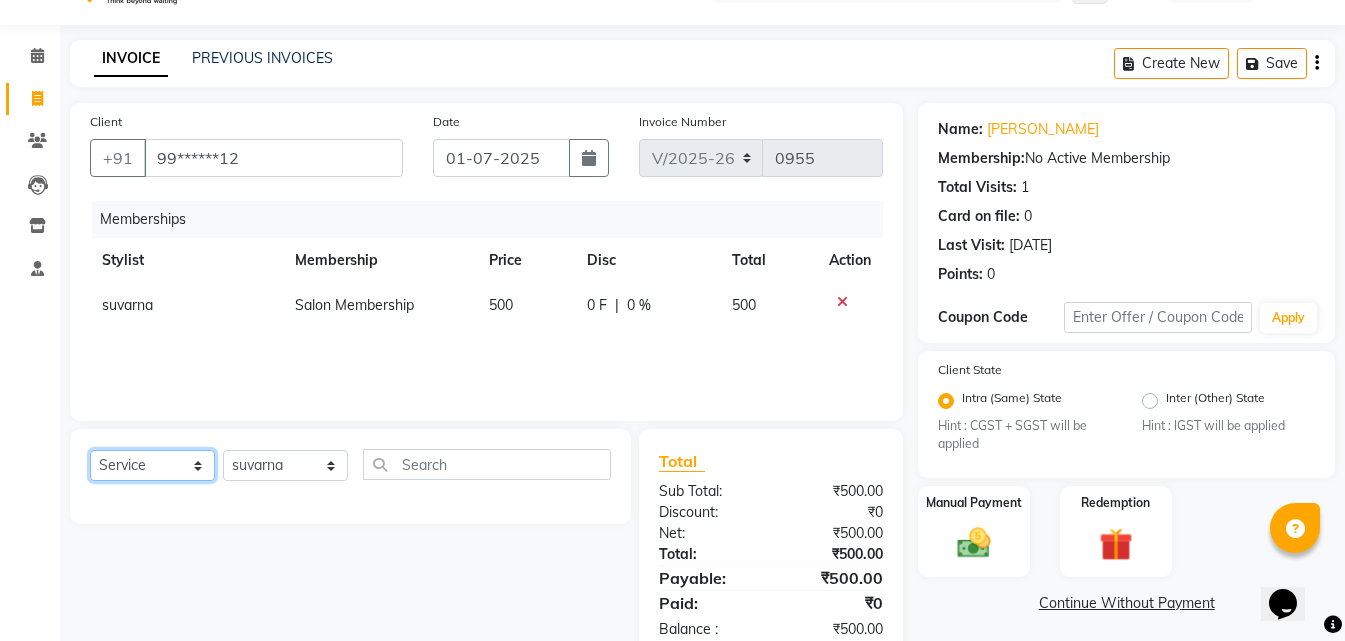 click on "Select  Service  Product  Package Voucher Prepaid Gift Card" 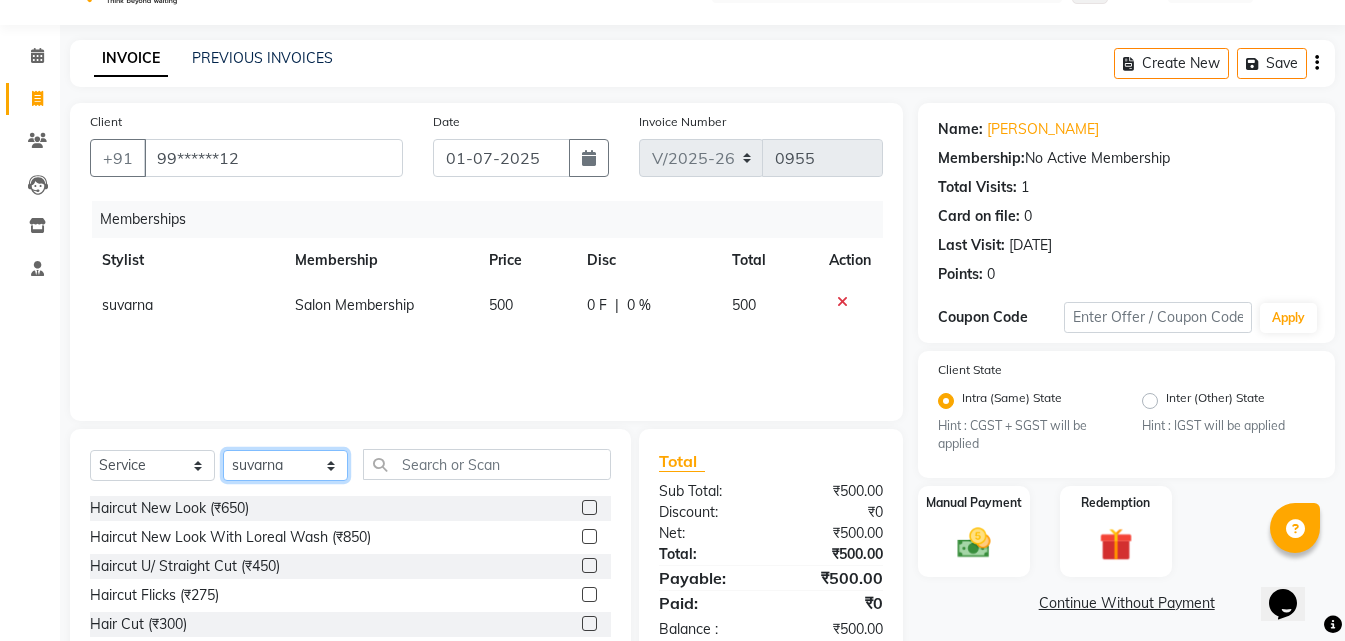 click on "Select Stylist Bhoomi Chahat [PERSON_NAME] Divya [PERSON_NAME] [PERSON_NAME] Salon Manager [PERSON_NAME]" 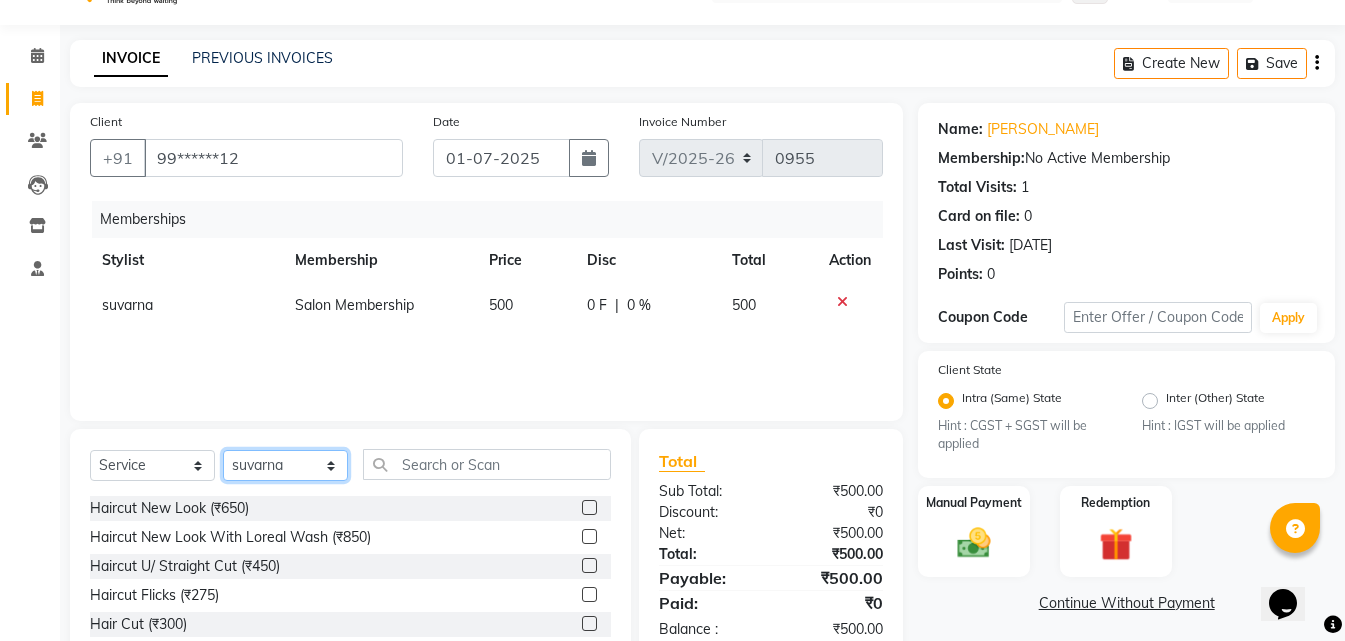 click on "Select Stylist Bhoomi Chahat [PERSON_NAME] Divya [PERSON_NAME] [PERSON_NAME] Salon Manager [PERSON_NAME]" 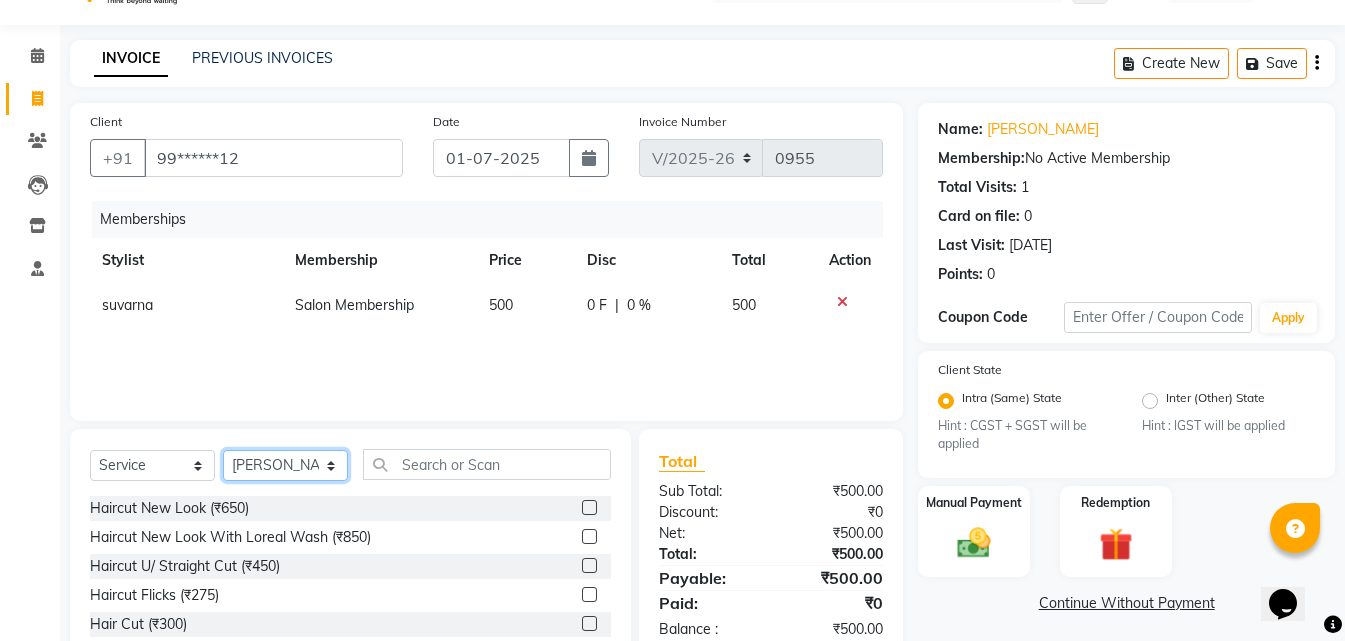 click on "Select Stylist Bhoomi Chahat [PERSON_NAME] Divya [PERSON_NAME] [PERSON_NAME] Salon Manager [PERSON_NAME]" 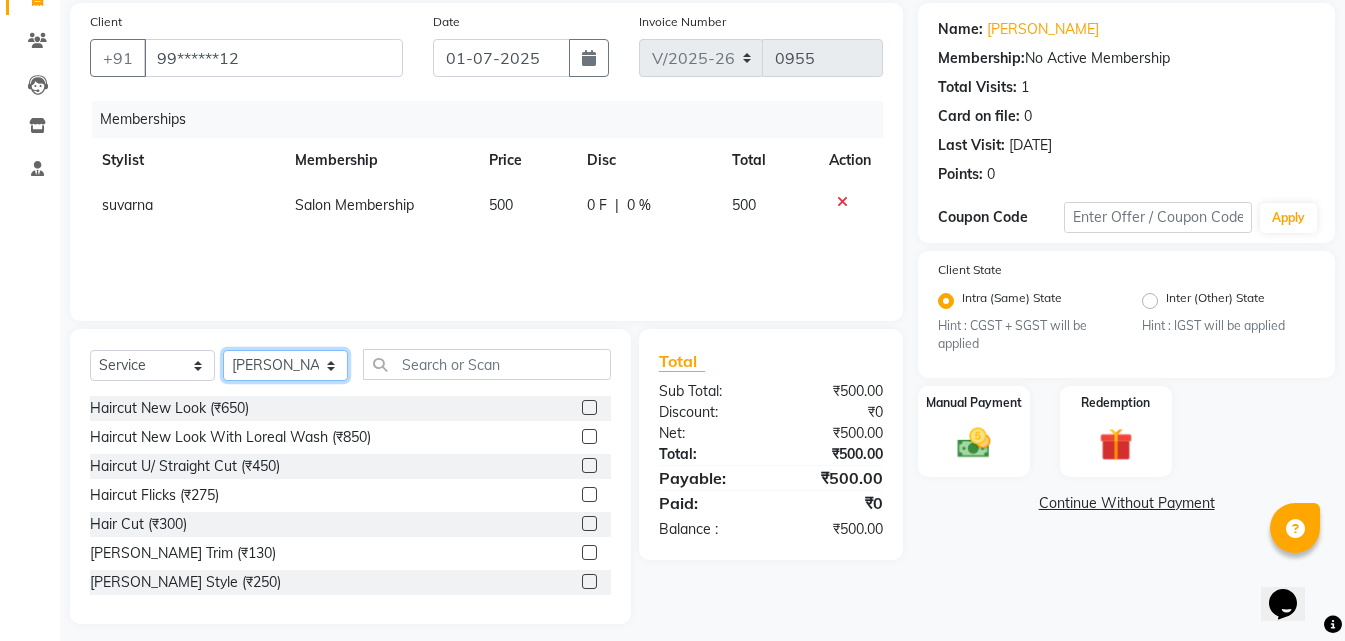 scroll, scrollTop: 160, scrollLeft: 0, axis: vertical 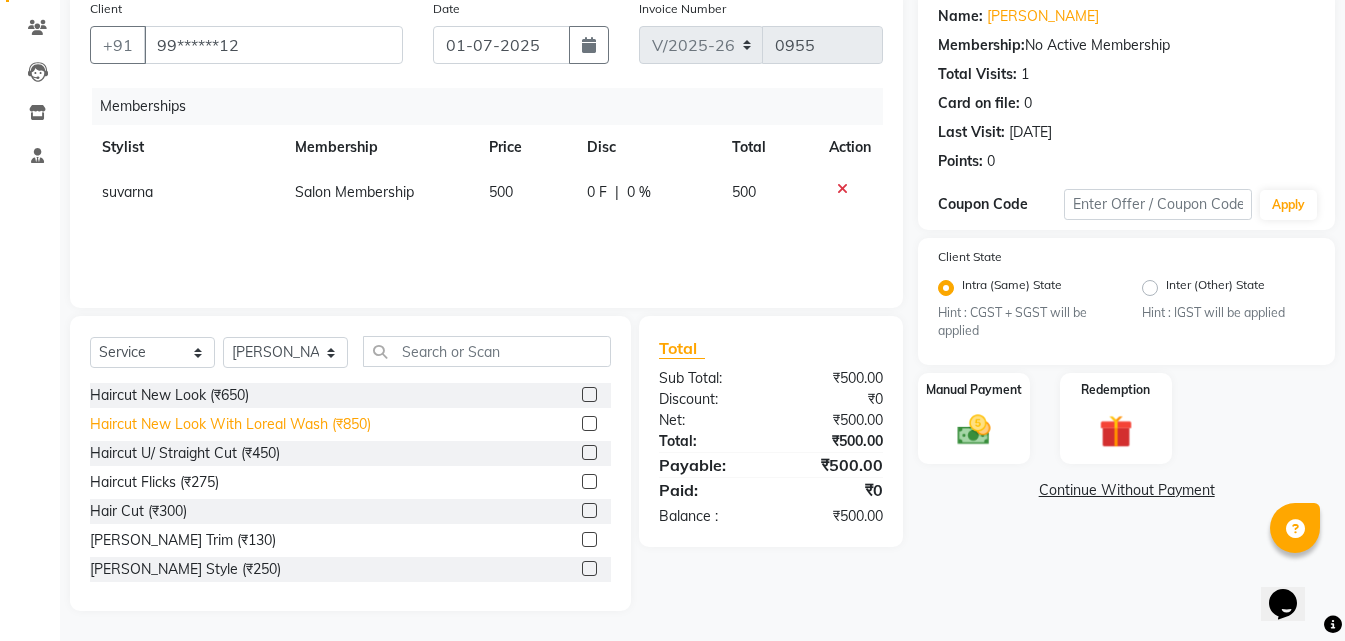 click on "Haircut New Look With Loreal Wash (₹850)" 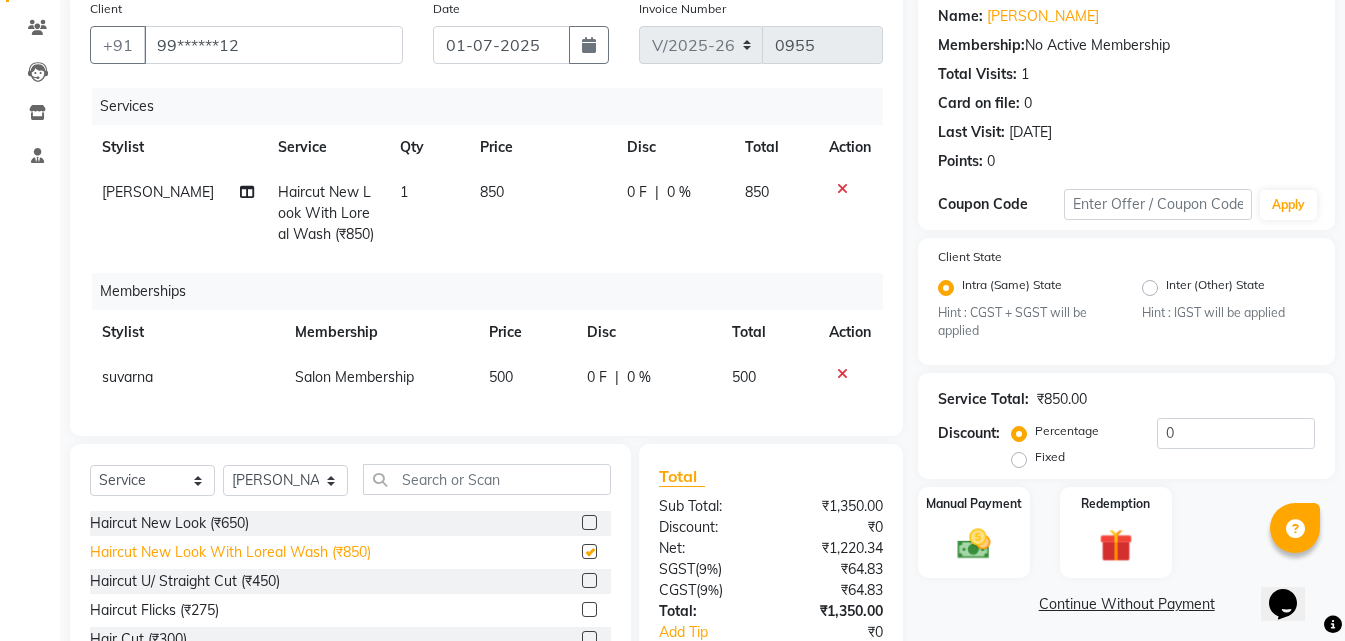 checkbox on "false" 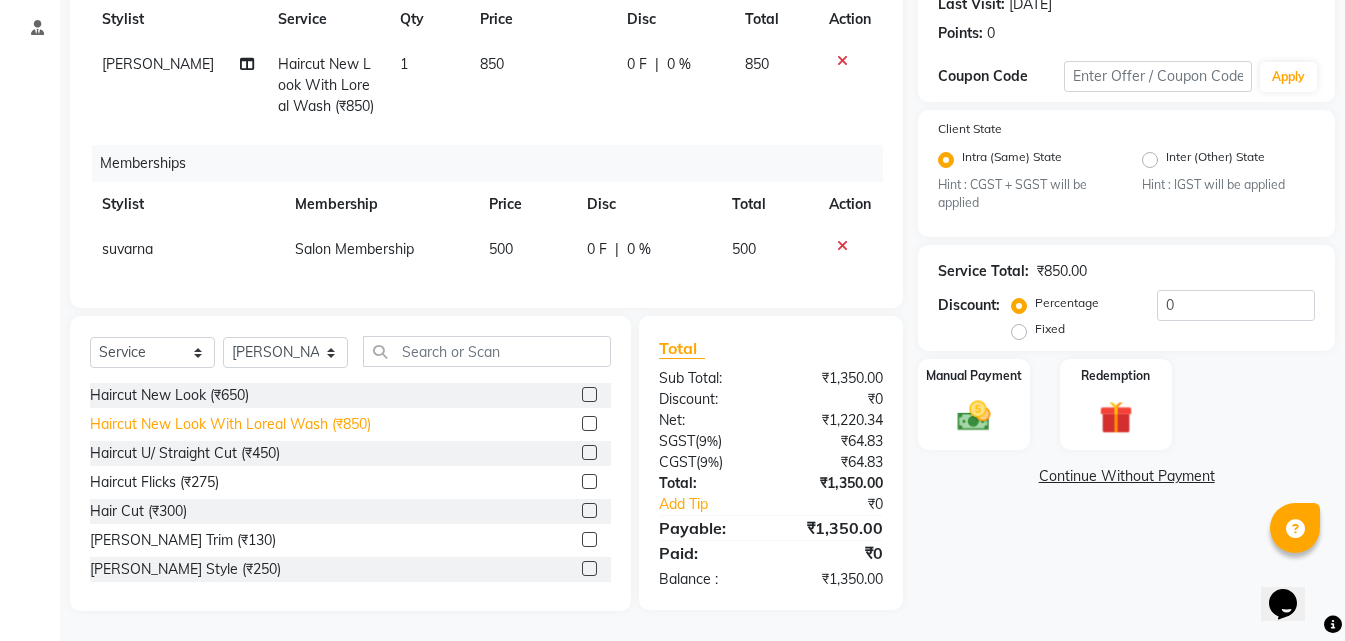 scroll, scrollTop: 303, scrollLeft: 0, axis: vertical 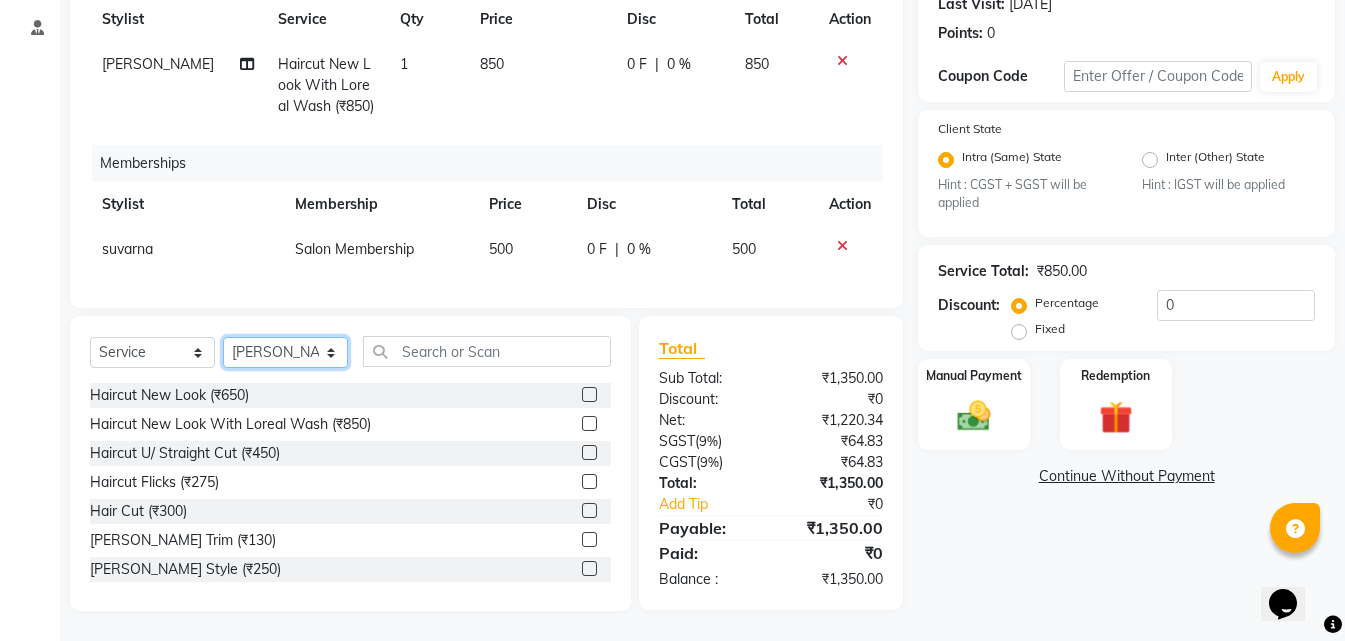 click on "Select Stylist Bhoomi Chahat [PERSON_NAME] Divya [PERSON_NAME] [PERSON_NAME] Salon Manager [PERSON_NAME]" 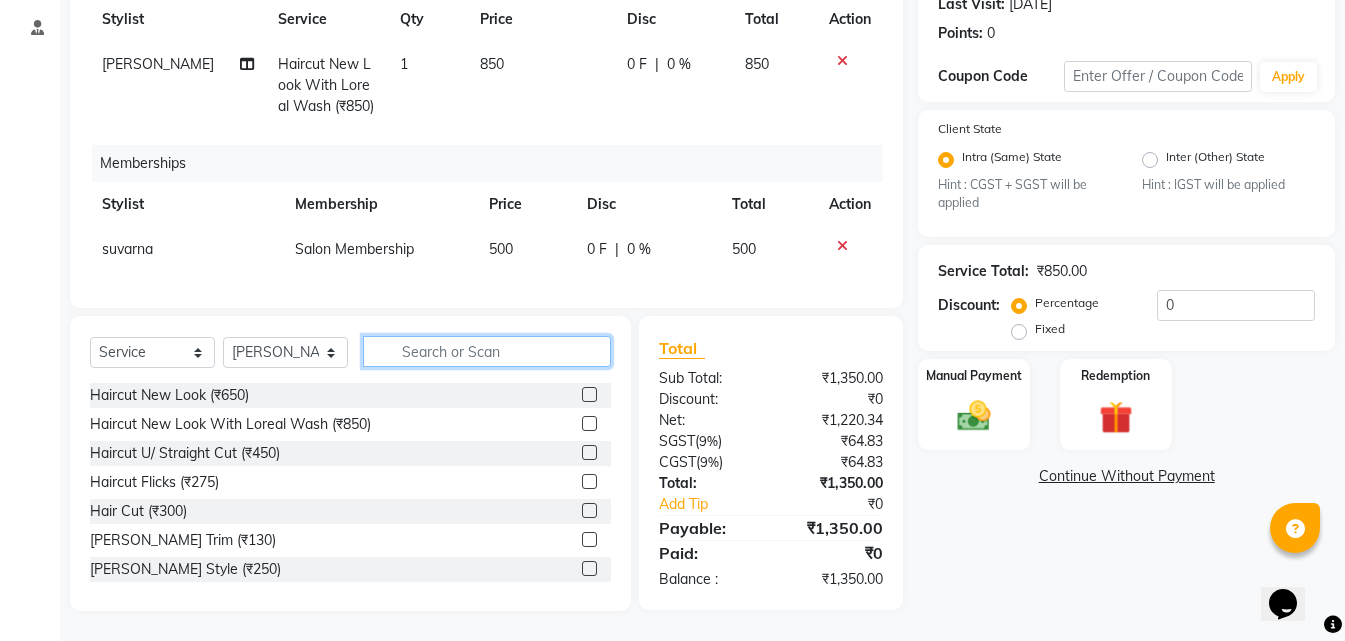 click 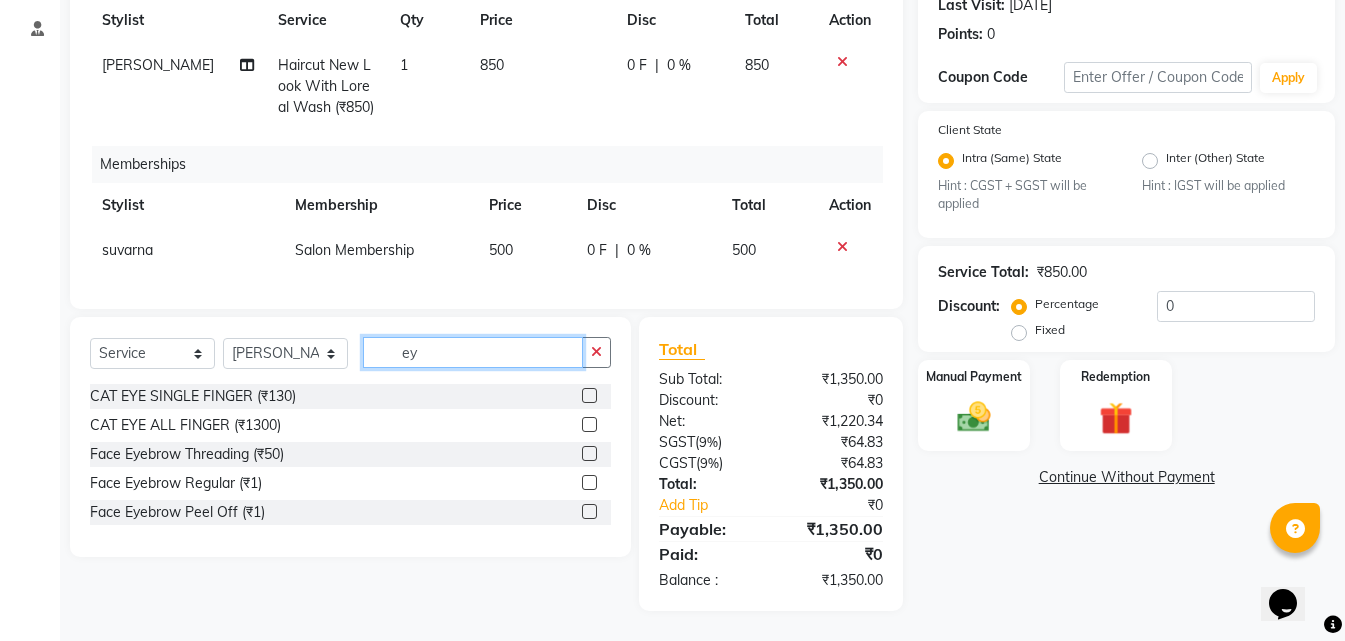 scroll, scrollTop: 302, scrollLeft: 0, axis: vertical 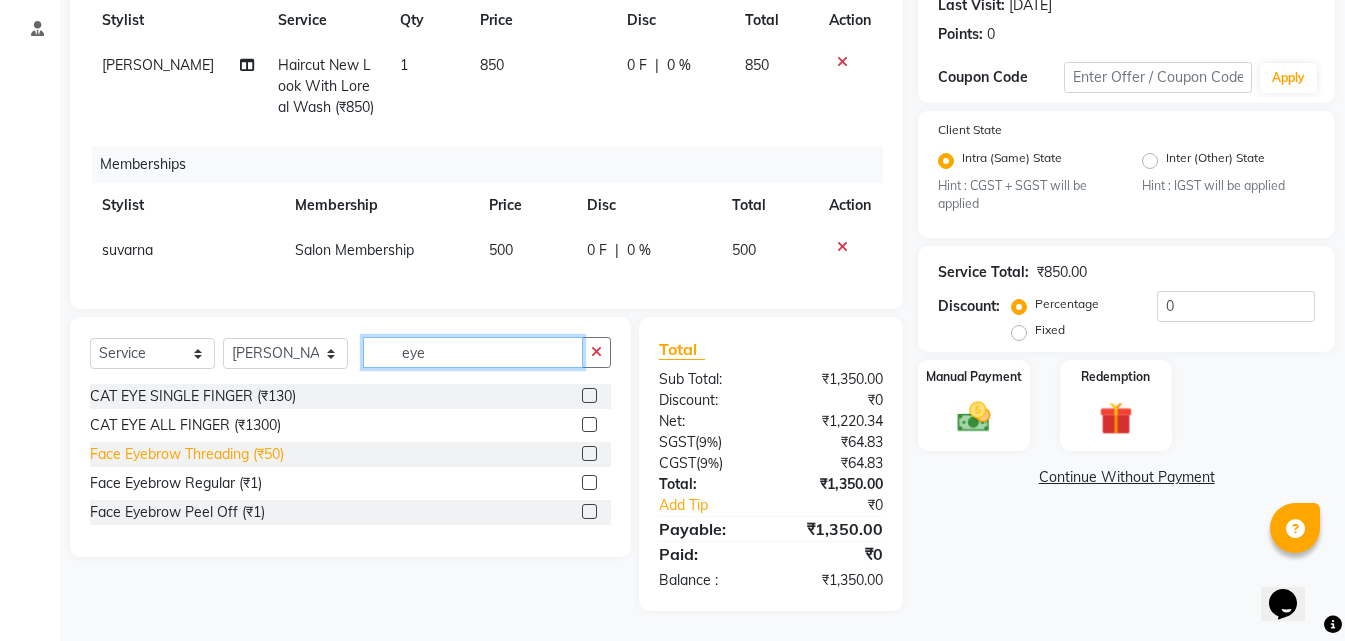 type on "eye" 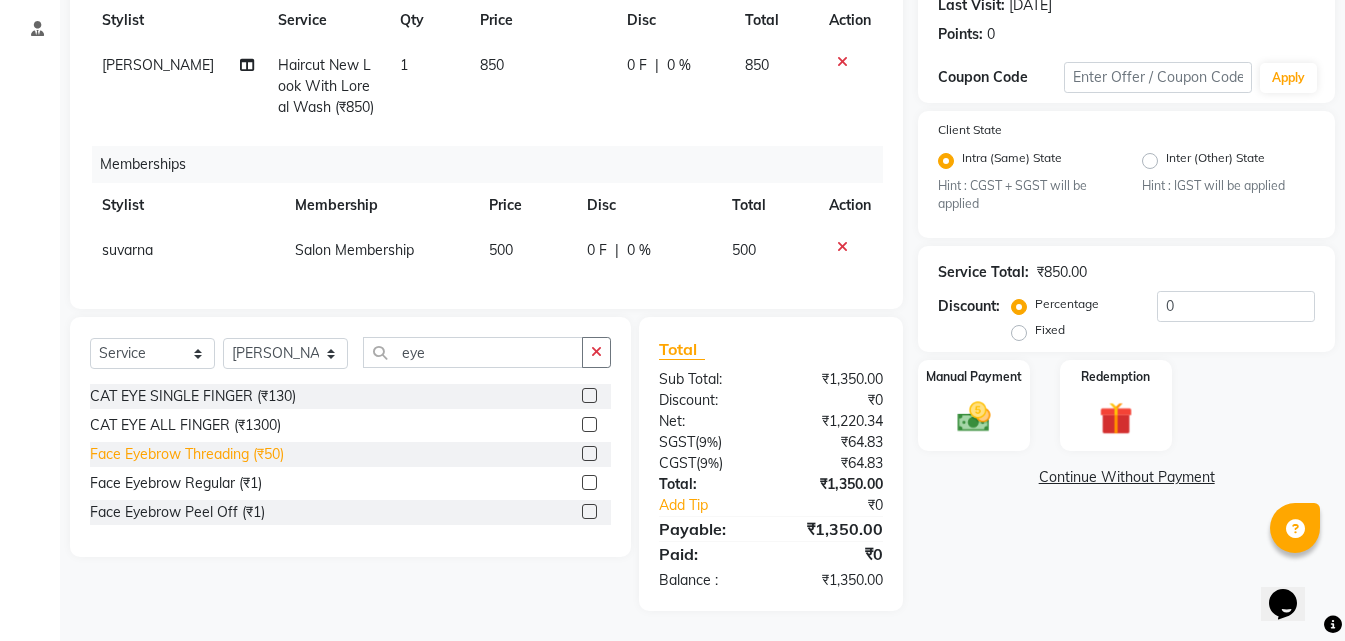 click on "Face Eyebrow Threading (₹50)" 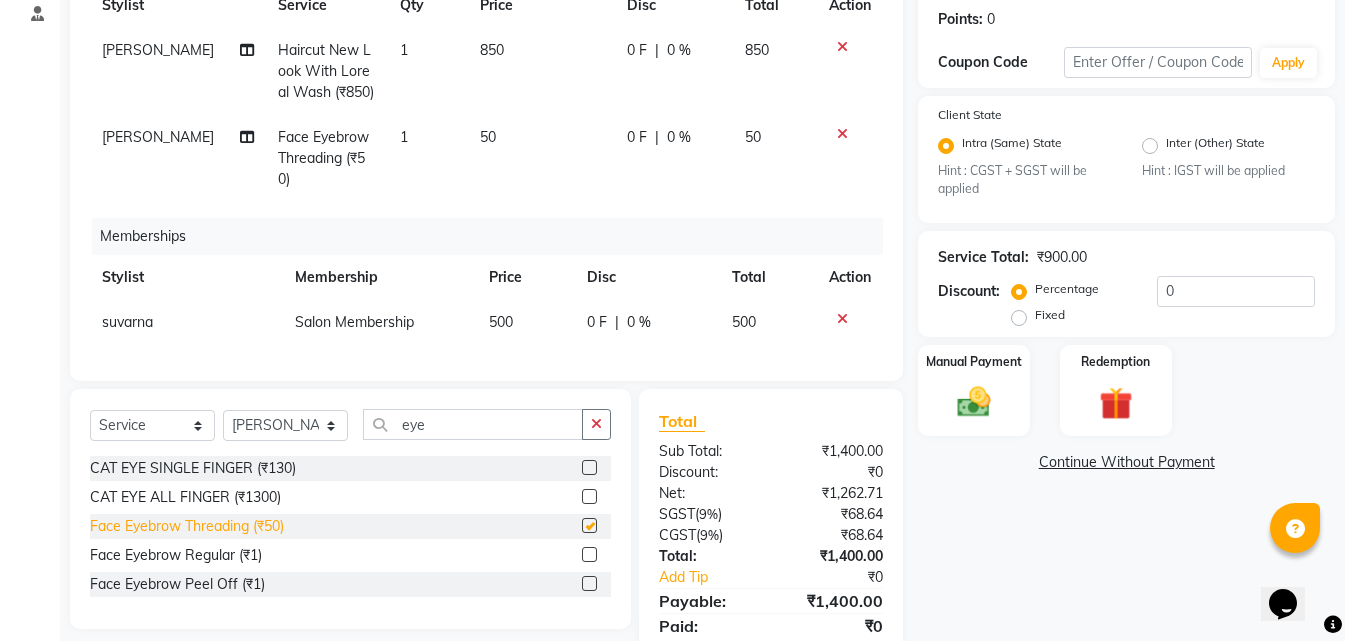 checkbox on "false" 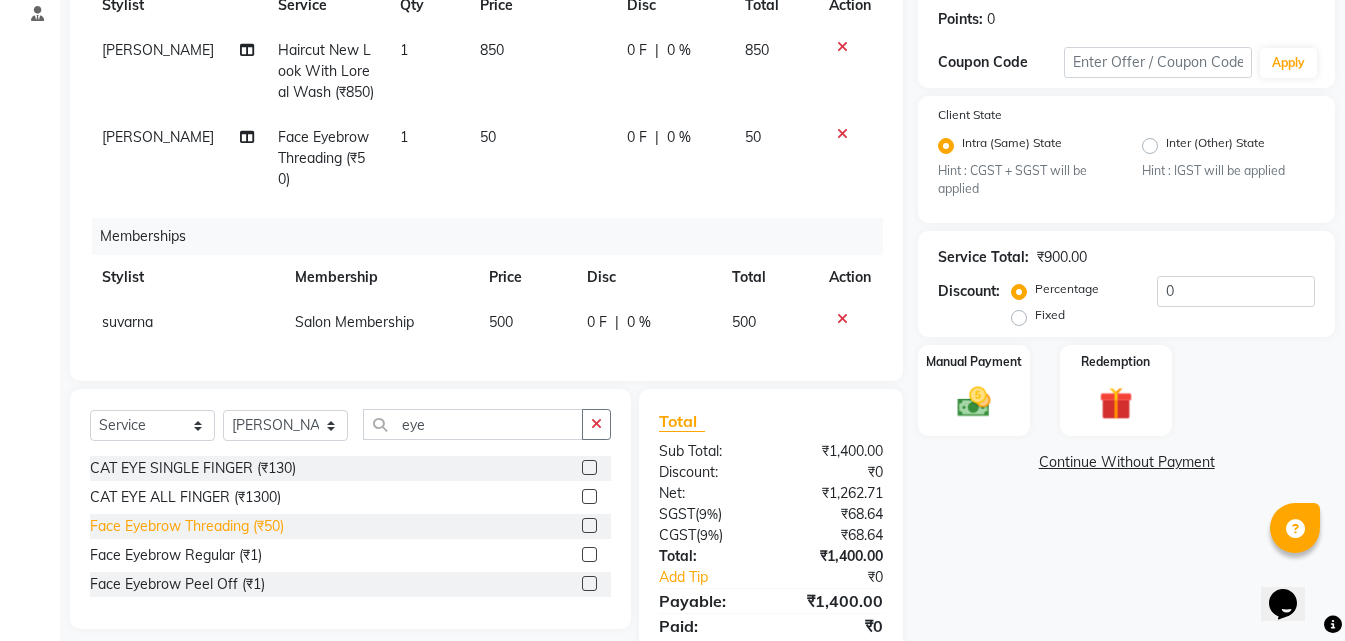 scroll, scrollTop: 389, scrollLeft: 0, axis: vertical 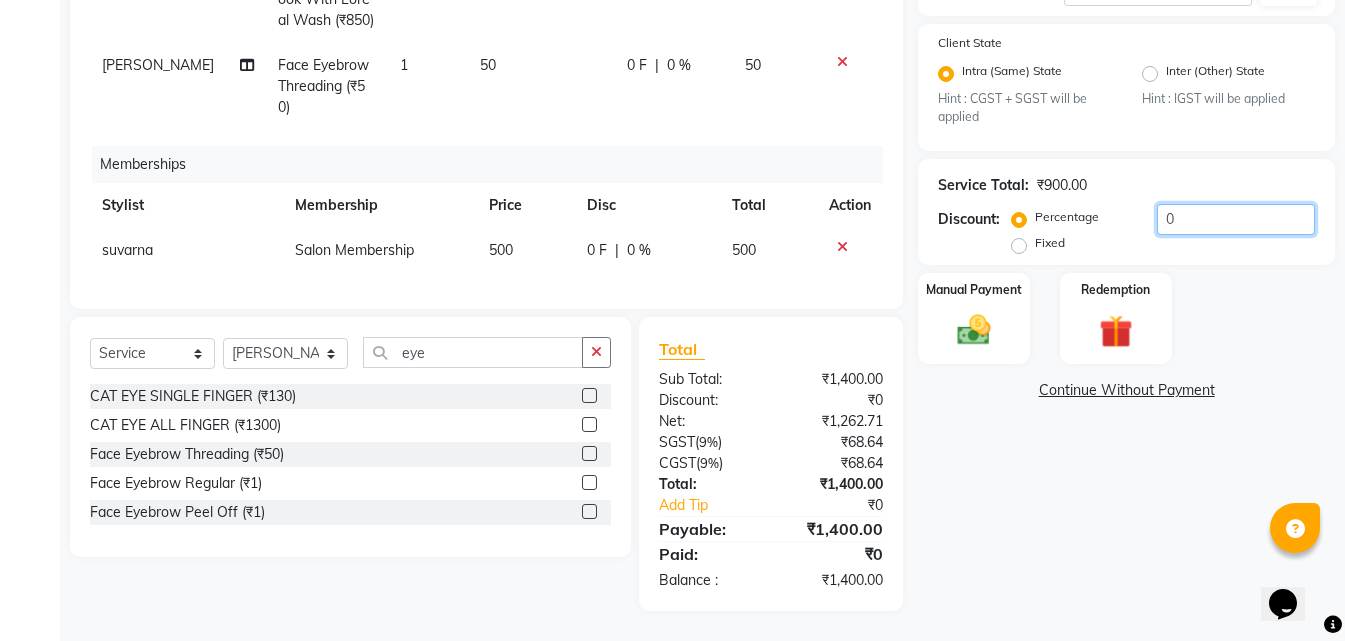 click on "0" 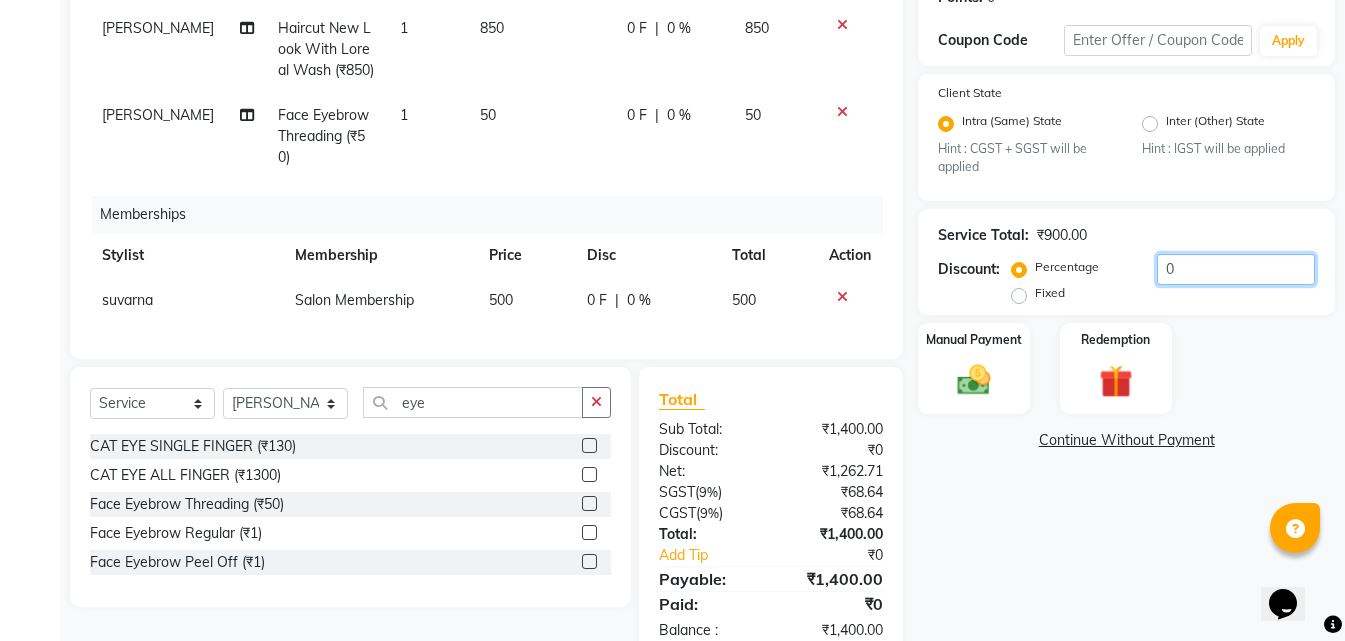 scroll, scrollTop: 289, scrollLeft: 0, axis: vertical 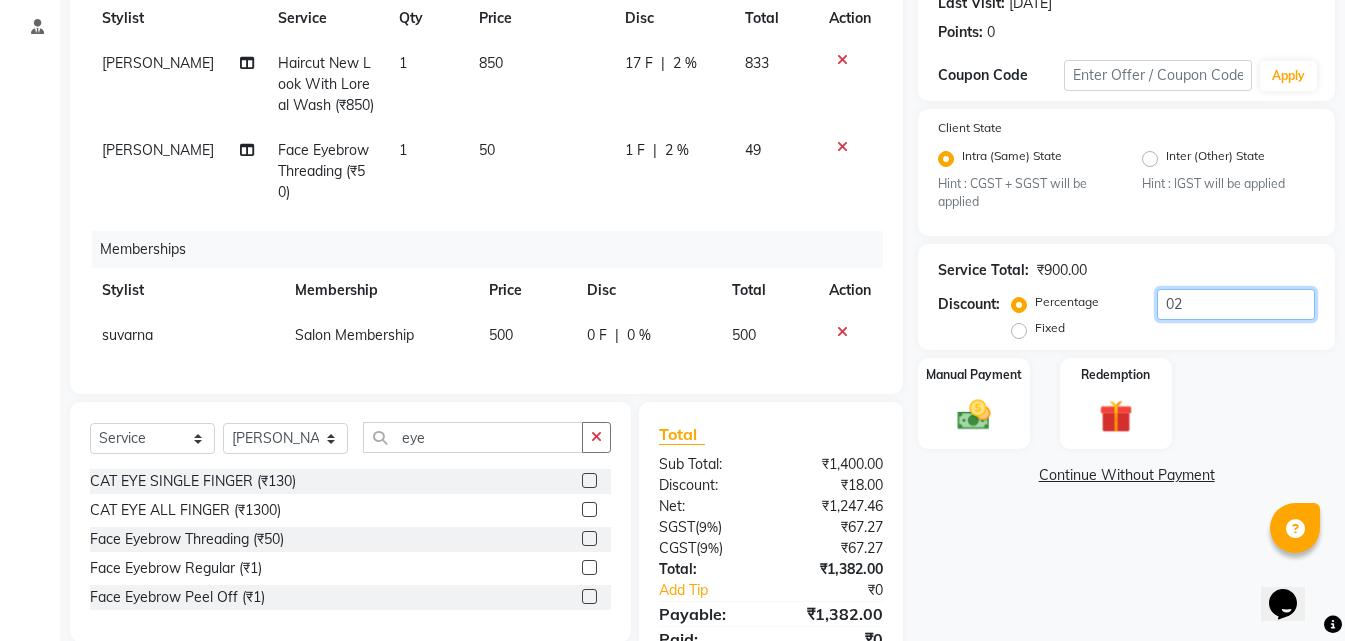 type on "0" 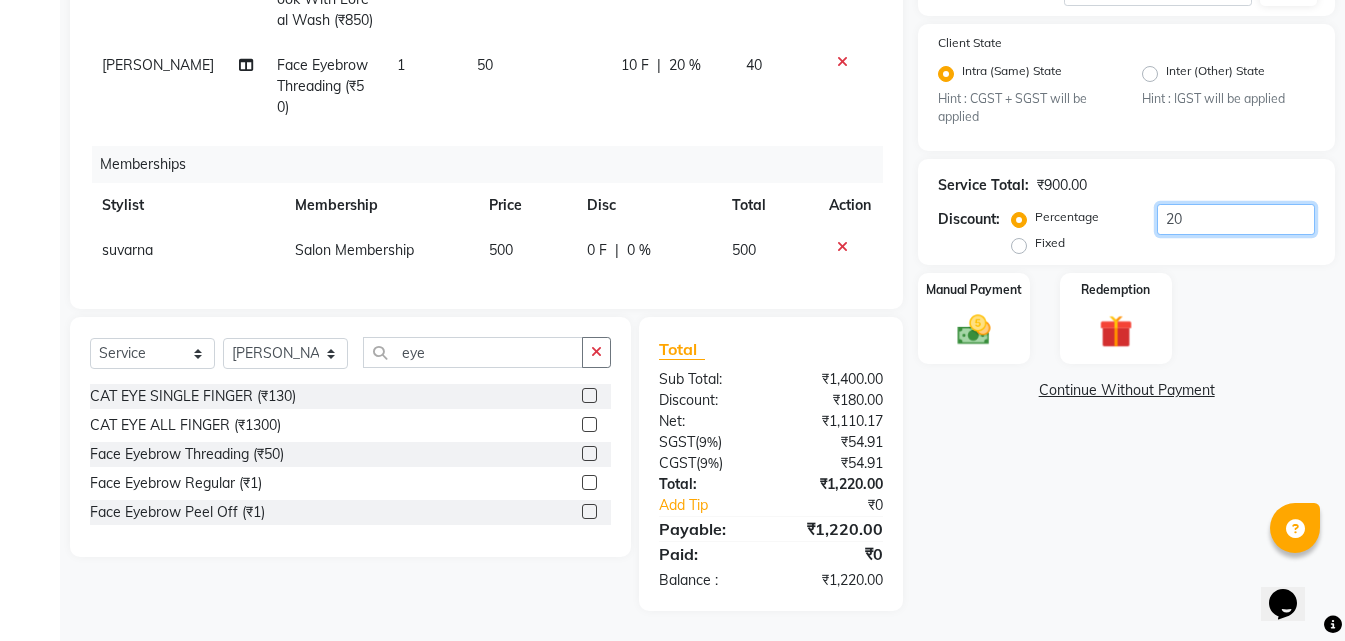scroll, scrollTop: 410, scrollLeft: 0, axis: vertical 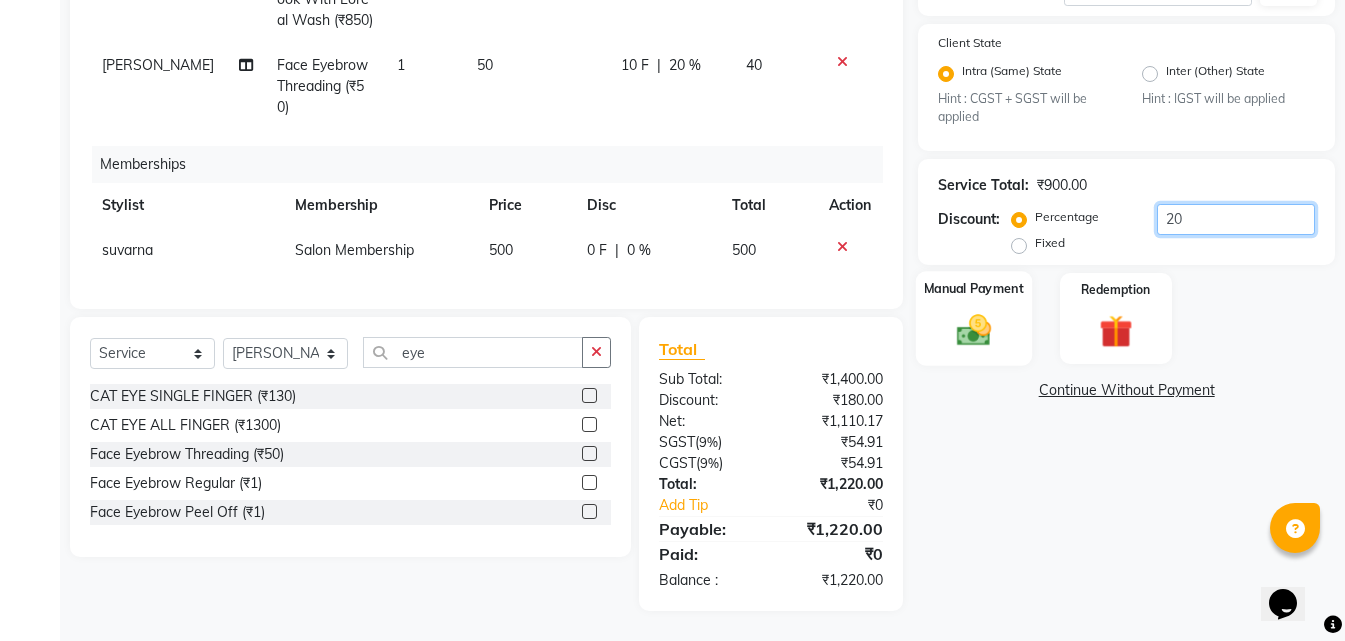 type on "20" 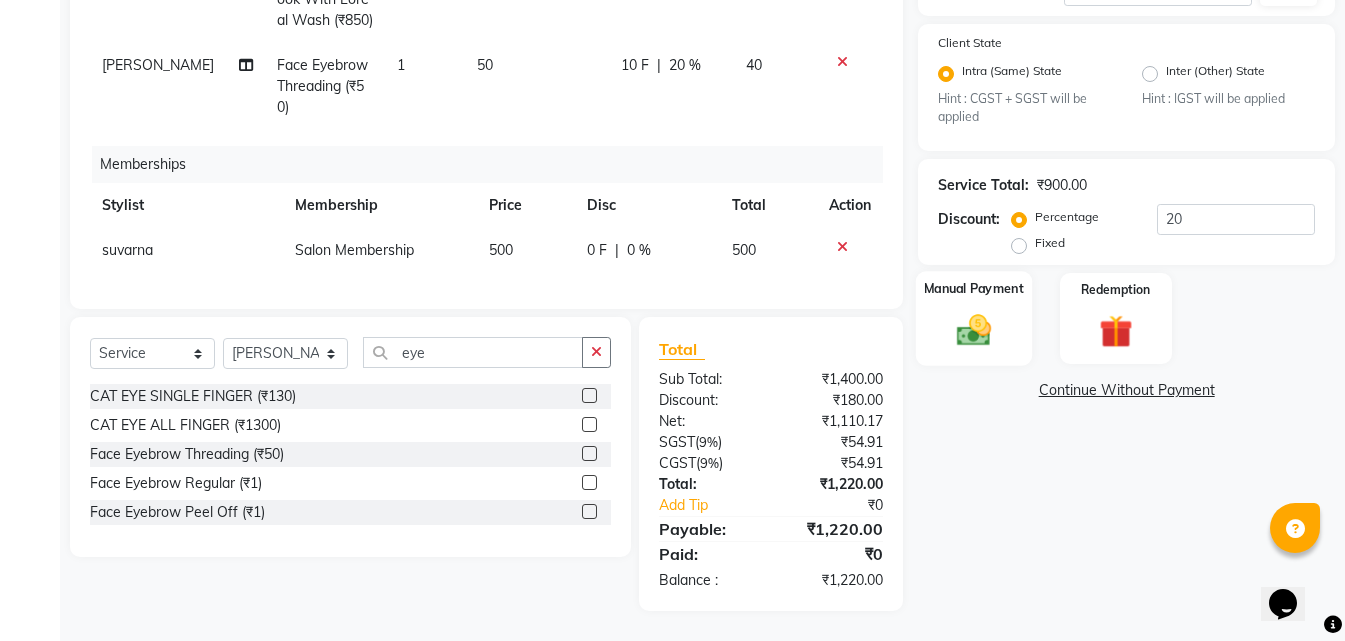 click 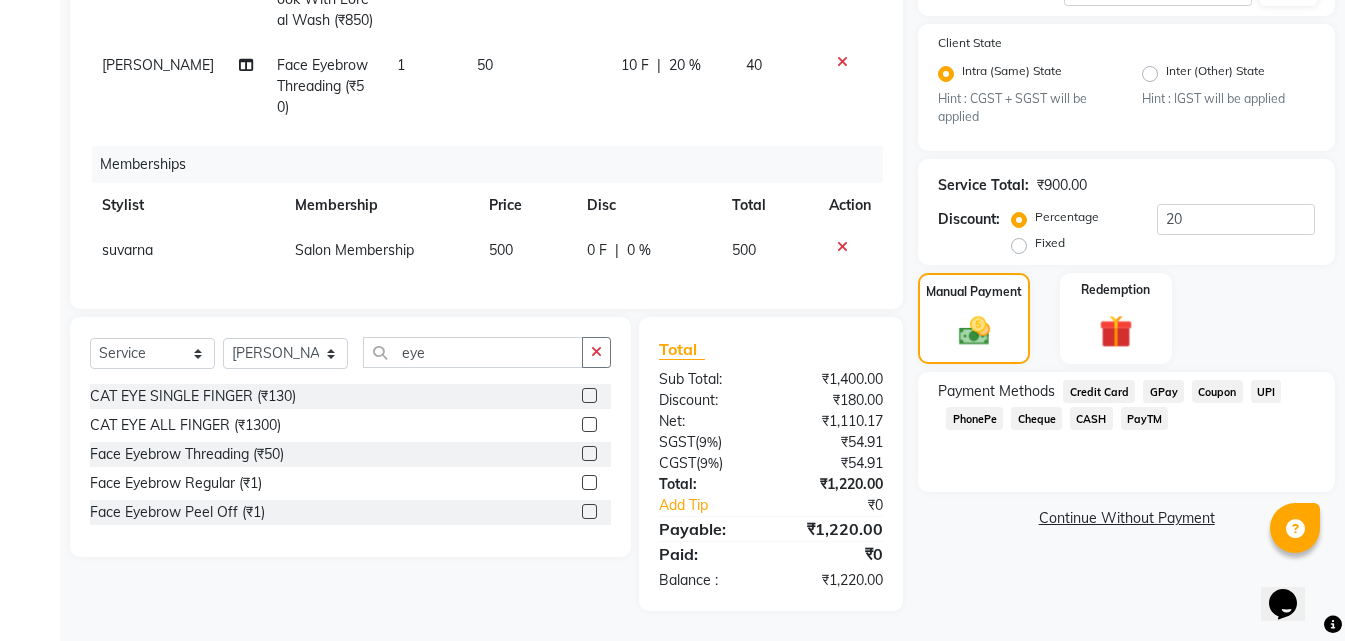 click on "Credit Card" 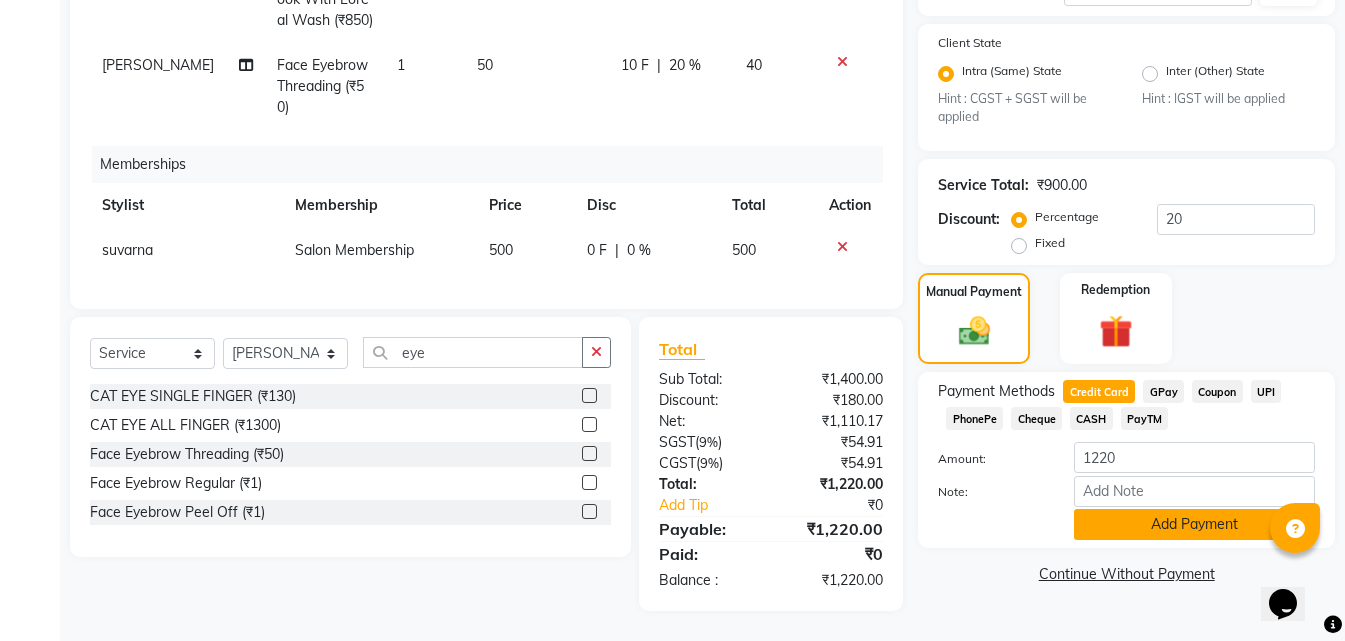 click on "Add Payment" 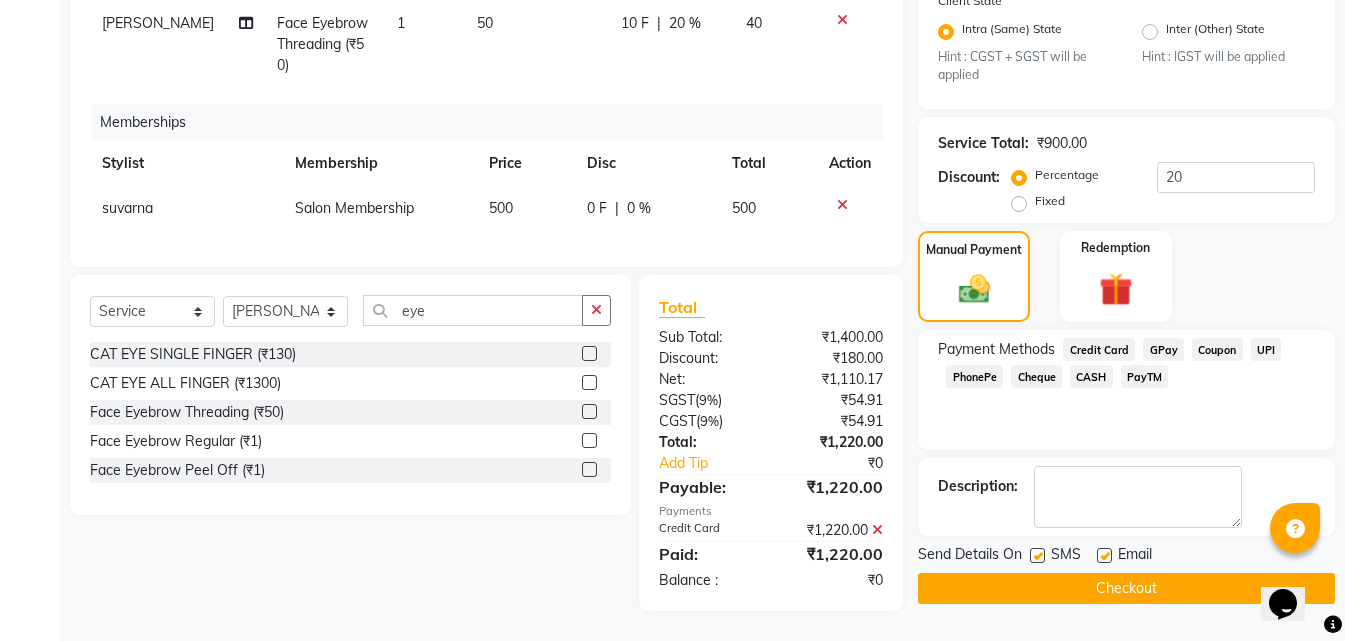 scroll, scrollTop: 452, scrollLeft: 0, axis: vertical 